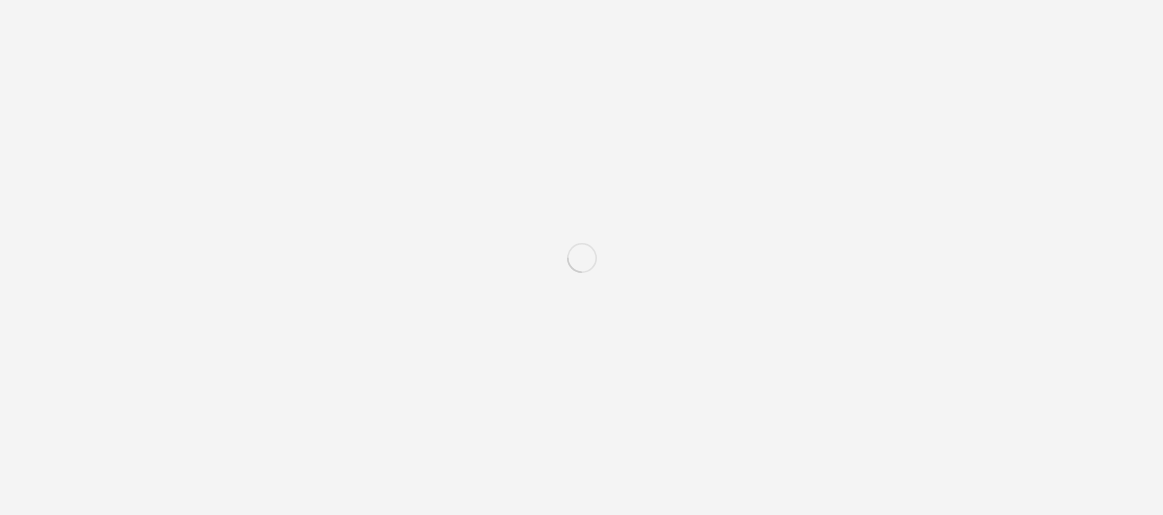 scroll, scrollTop: 0, scrollLeft: 0, axis: both 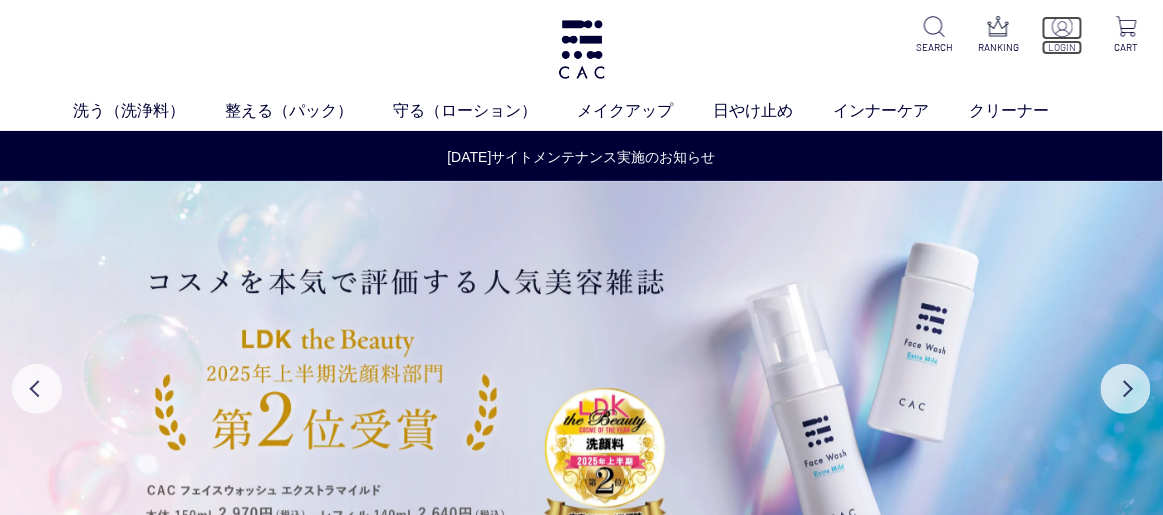 click on "LOGIN" at bounding box center (1062, 47) 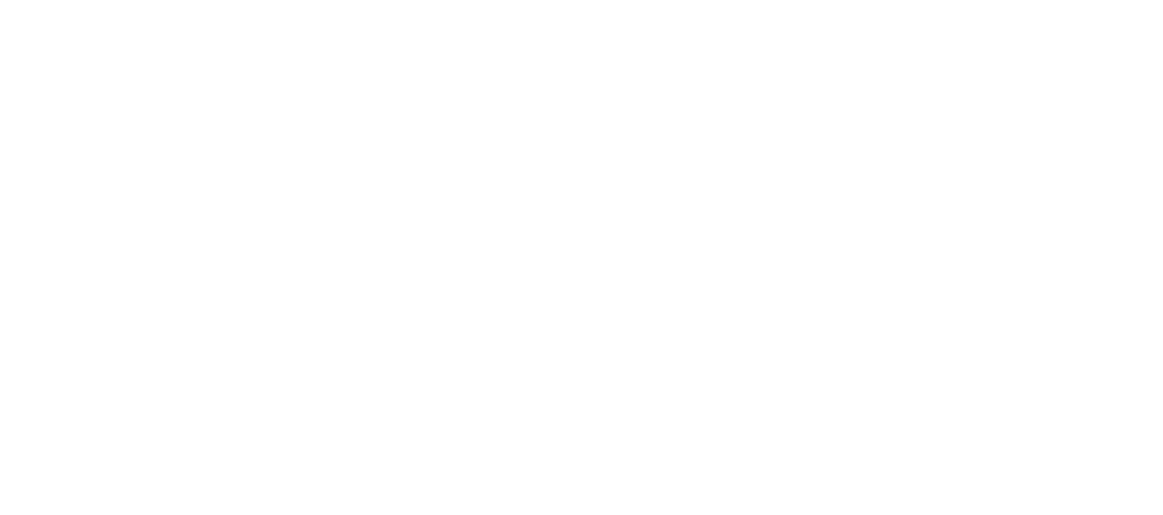 scroll, scrollTop: 0, scrollLeft: 0, axis: both 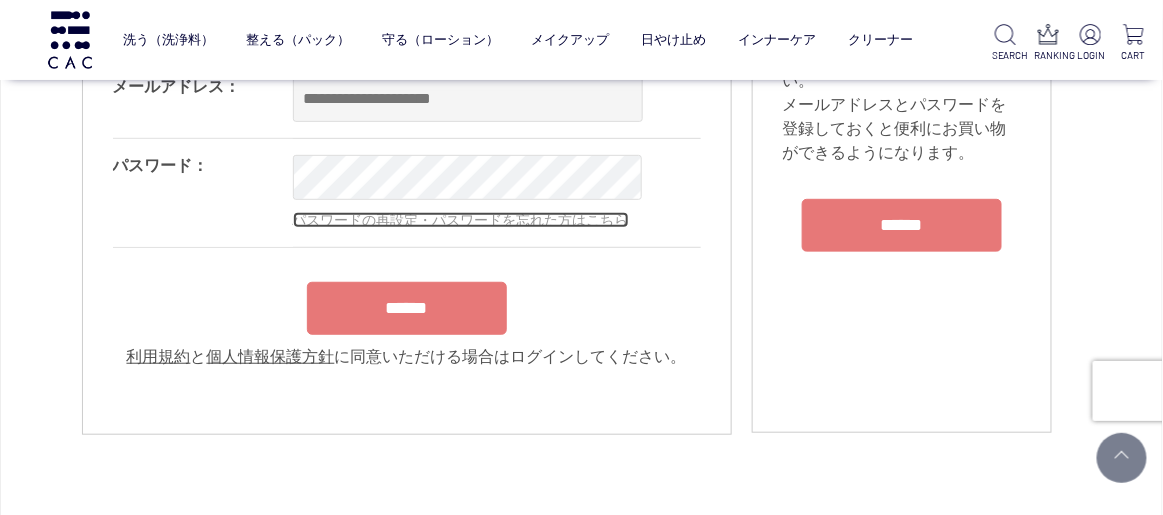 click on "パスワードの再設定・パスワードを忘れた方はこちら" at bounding box center (461, 220) 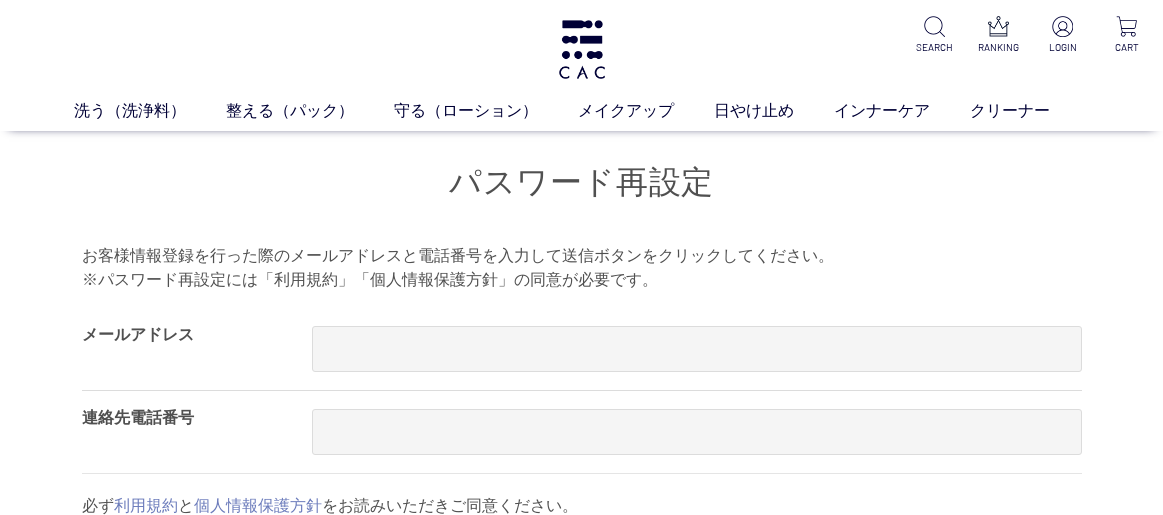 scroll, scrollTop: 0, scrollLeft: 0, axis: both 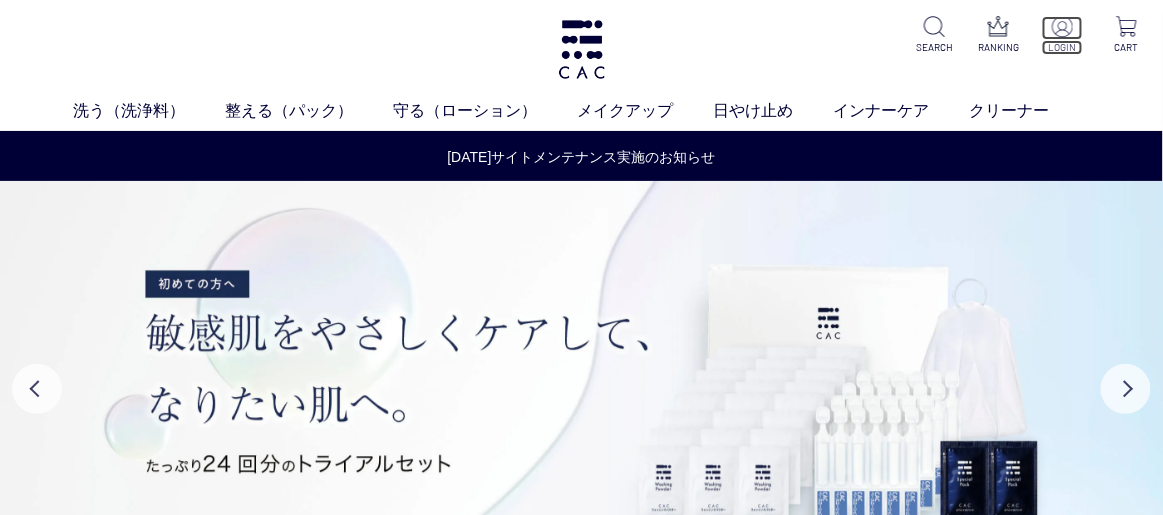 click at bounding box center [1062, 26] 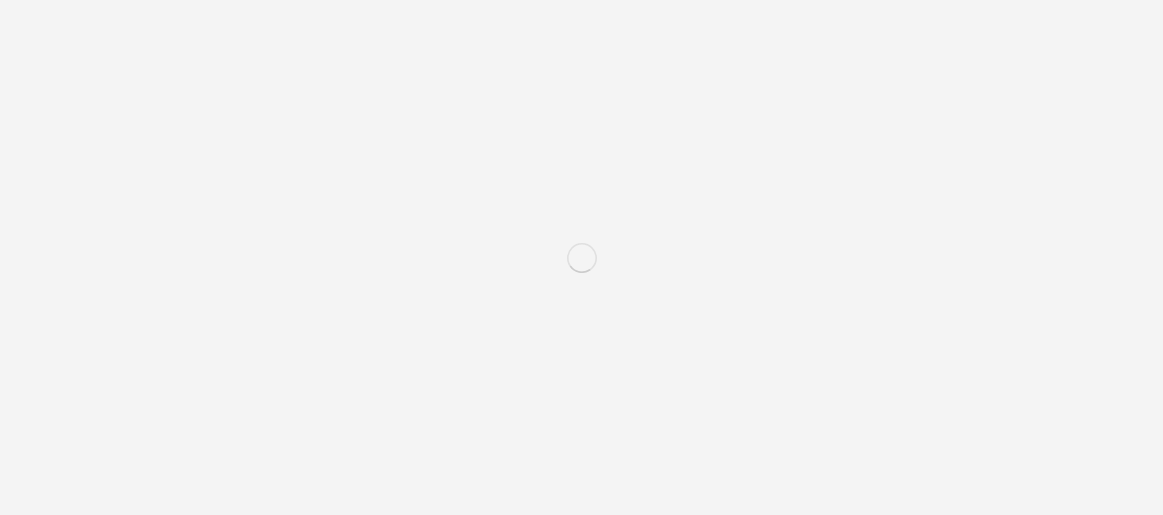 scroll, scrollTop: 0, scrollLeft: 0, axis: both 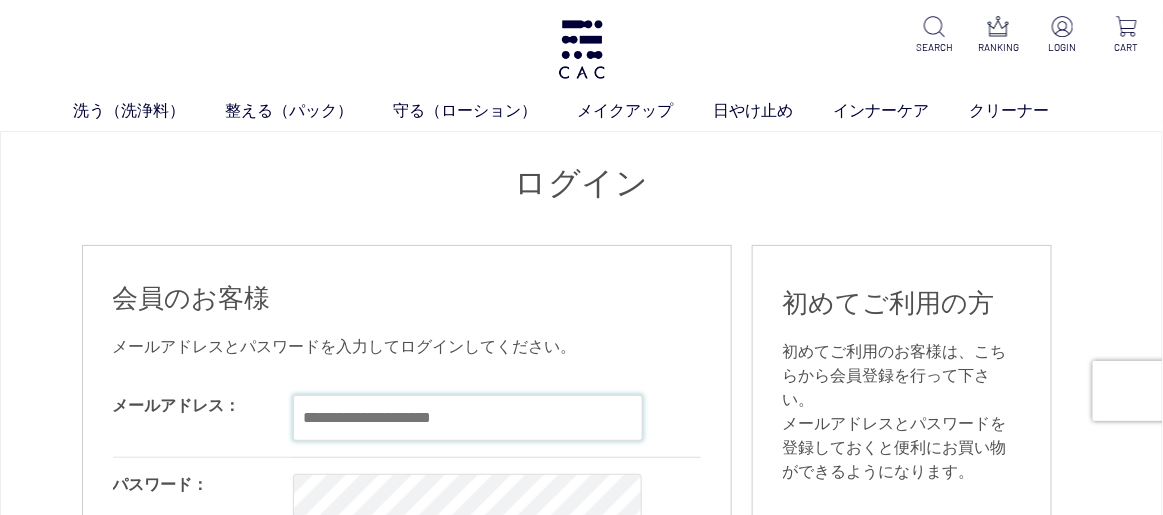 click at bounding box center (468, 418) 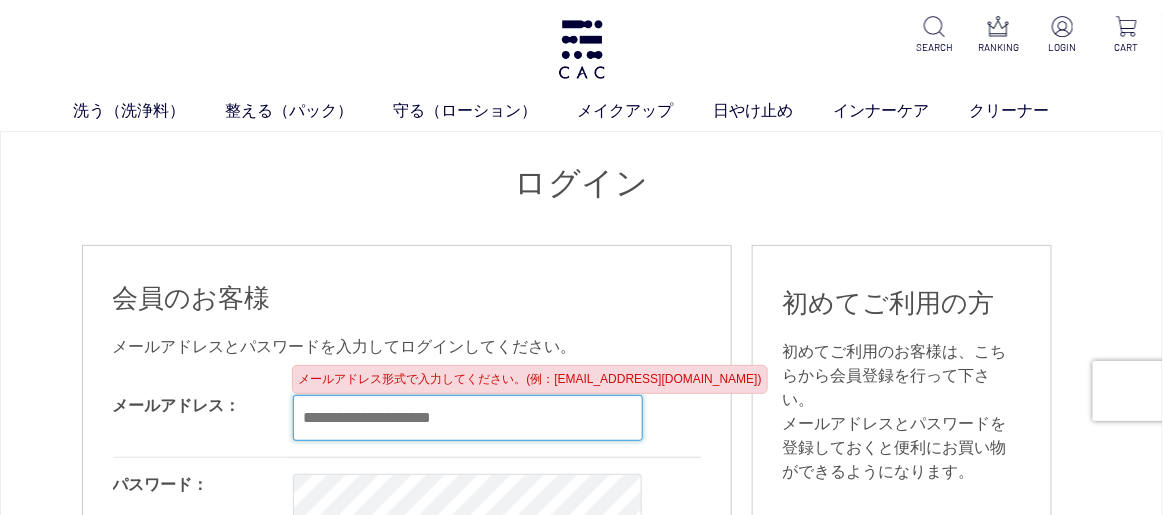 paste on "**********" 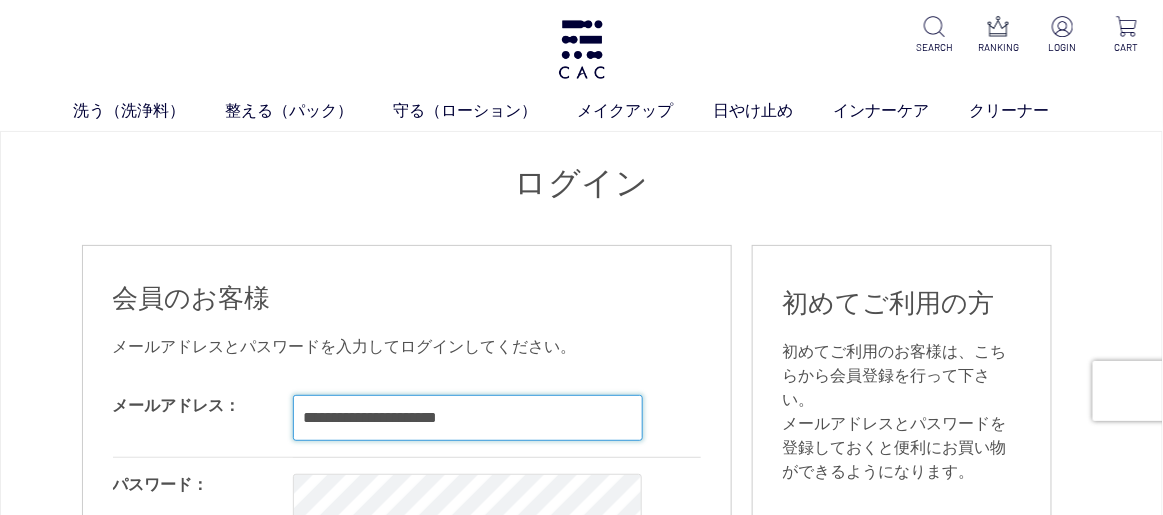 type on "**********" 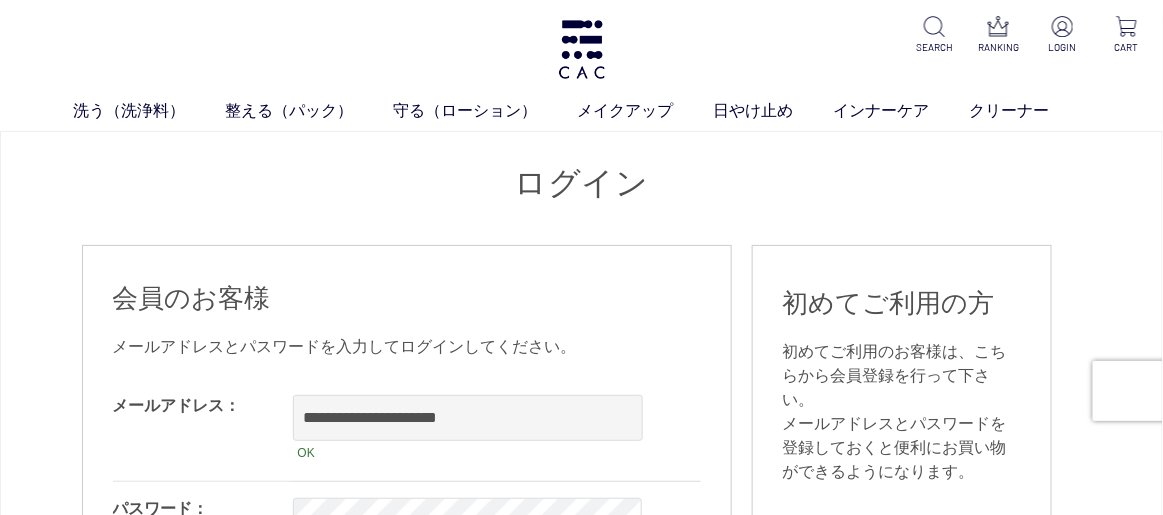 click on "**********" at bounding box center [581, 752] 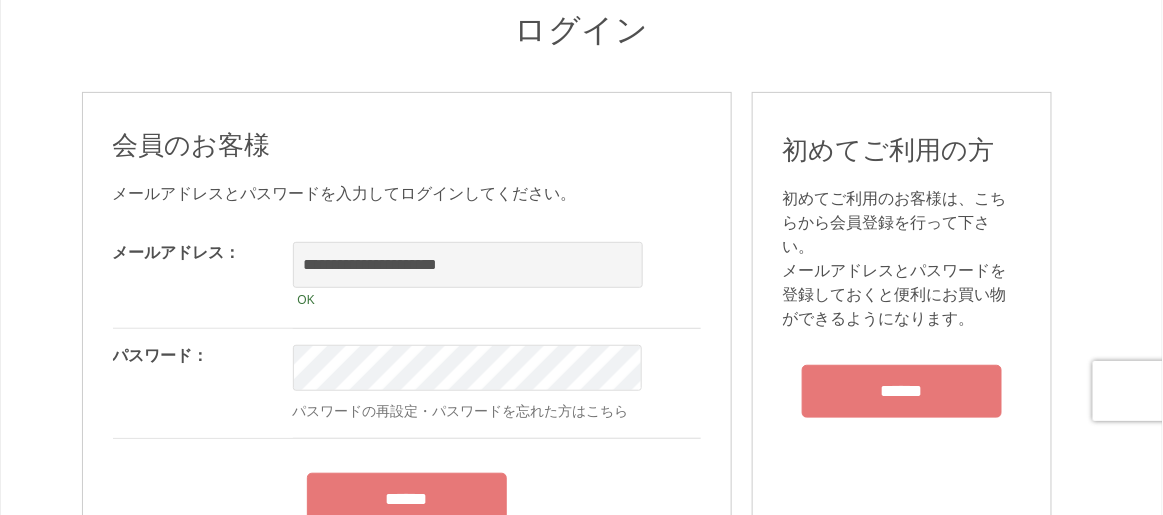 scroll, scrollTop: 183, scrollLeft: 0, axis: vertical 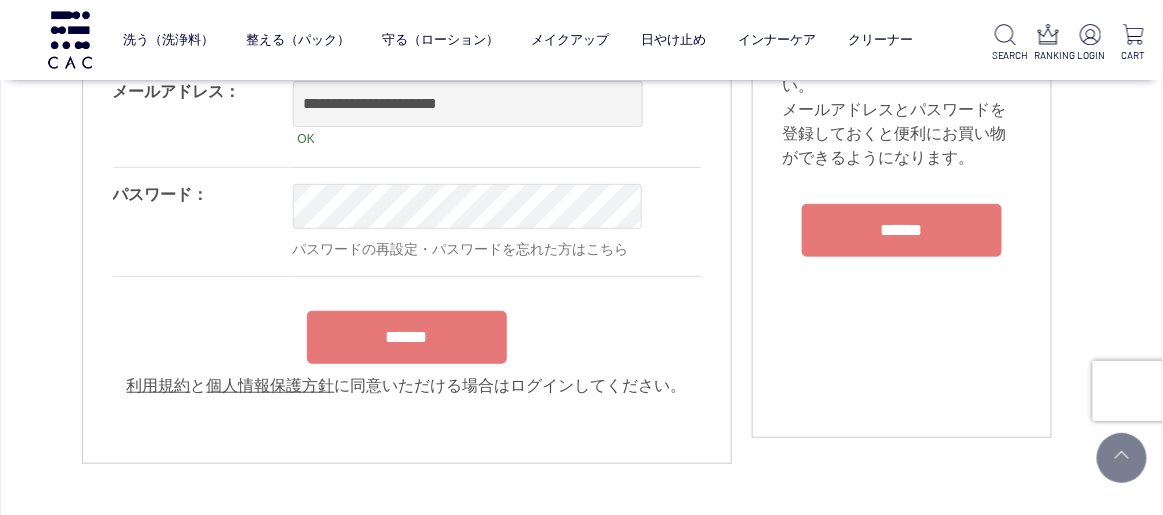 click on "******" at bounding box center [407, 332] 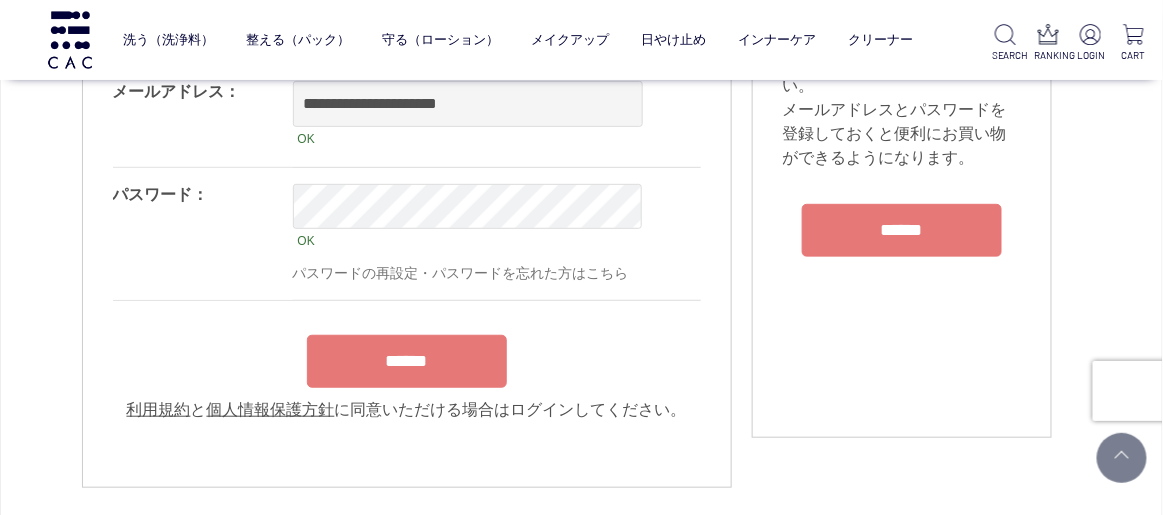 click on "******" at bounding box center (407, 361) 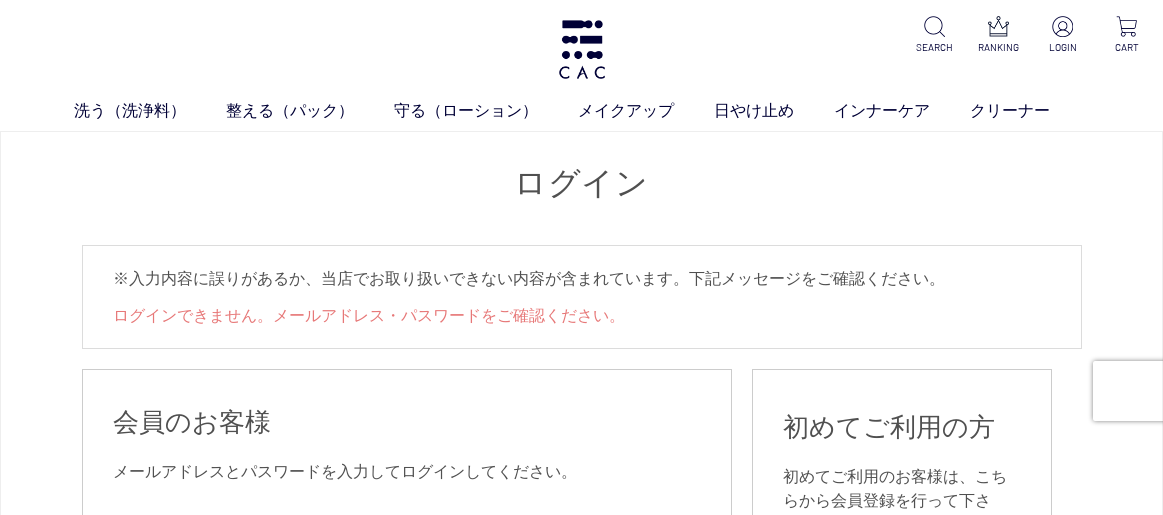 scroll, scrollTop: 0, scrollLeft: 0, axis: both 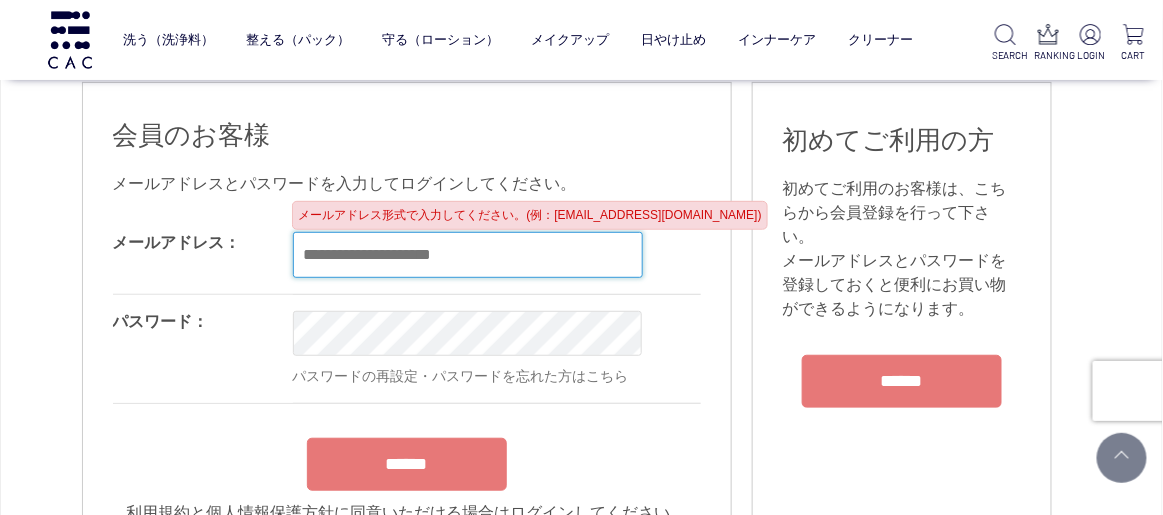 drag, startPoint x: 528, startPoint y: 244, endPoint x: 215, endPoint y: 267, distance: 313.8439 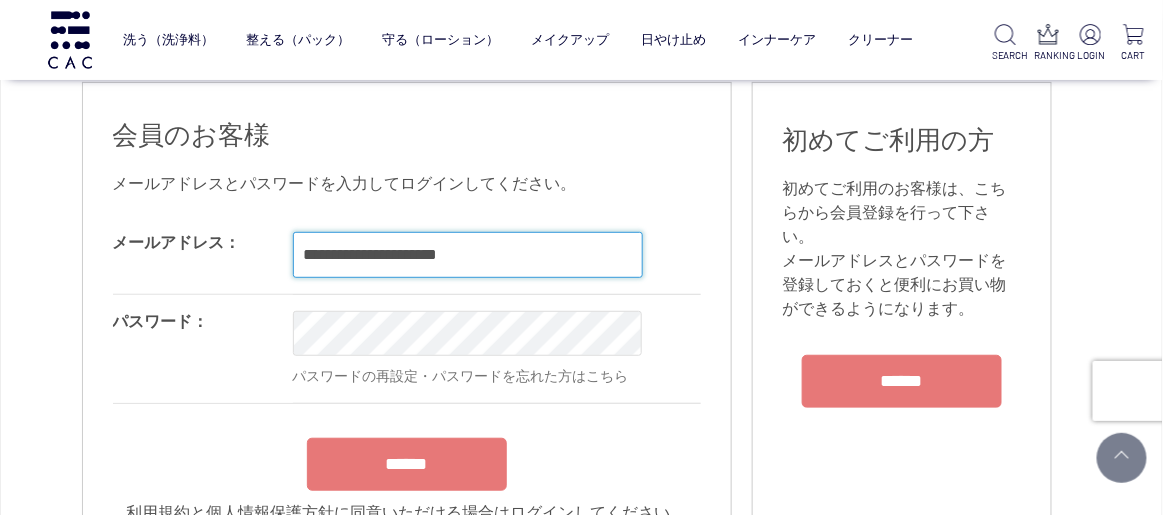 type on "**********" 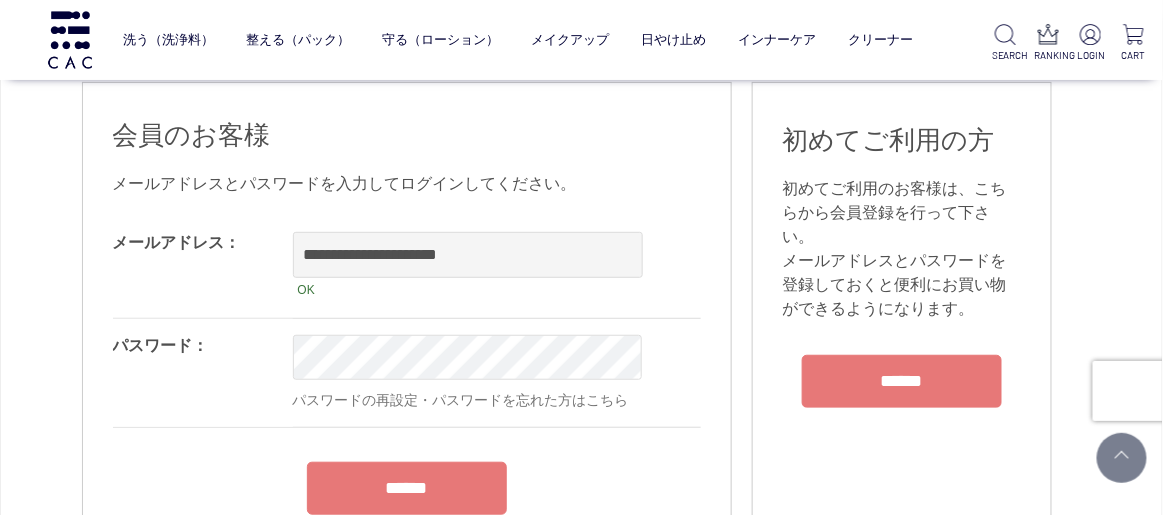 click on "洗う（洗浄料）
液体洗浄料
パウダー洗浄料
泡洗顔料
グッズ
整える（パック）
フェイスパック
ヘアパック
守る（ローション）
保湿化粧水
柔軟化粧水
美容液
ジェル
メイクアップ
ベース
アイ
フェイスカラー
リップ
日やけ止め
インナーケア
クリーナー
SEARCH
RANKING
LOGIN
CART
ログイン
OK" at bounding box center [581, 1620] 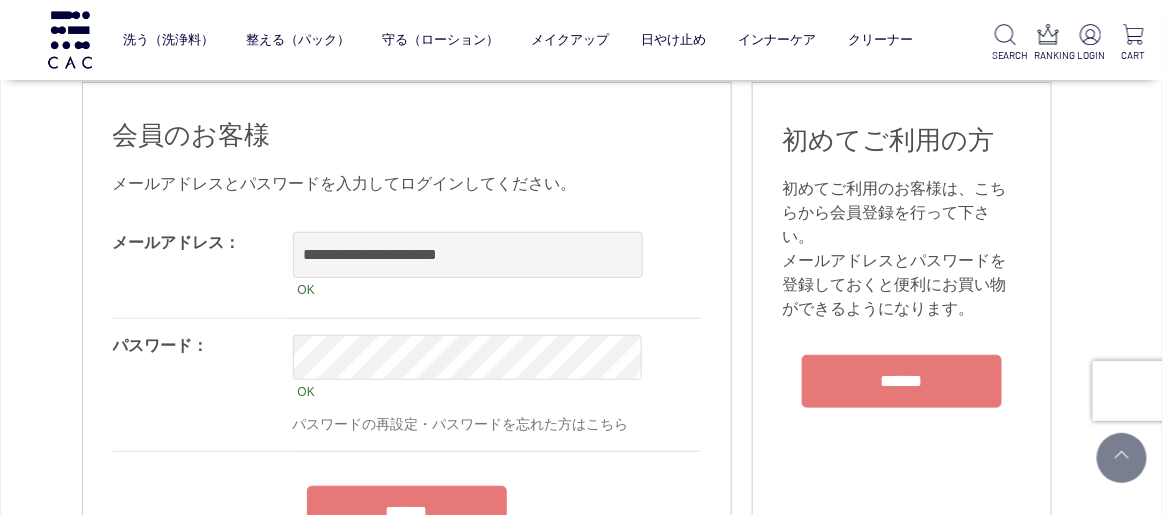 click on "******" at bounding box center [407, 512] 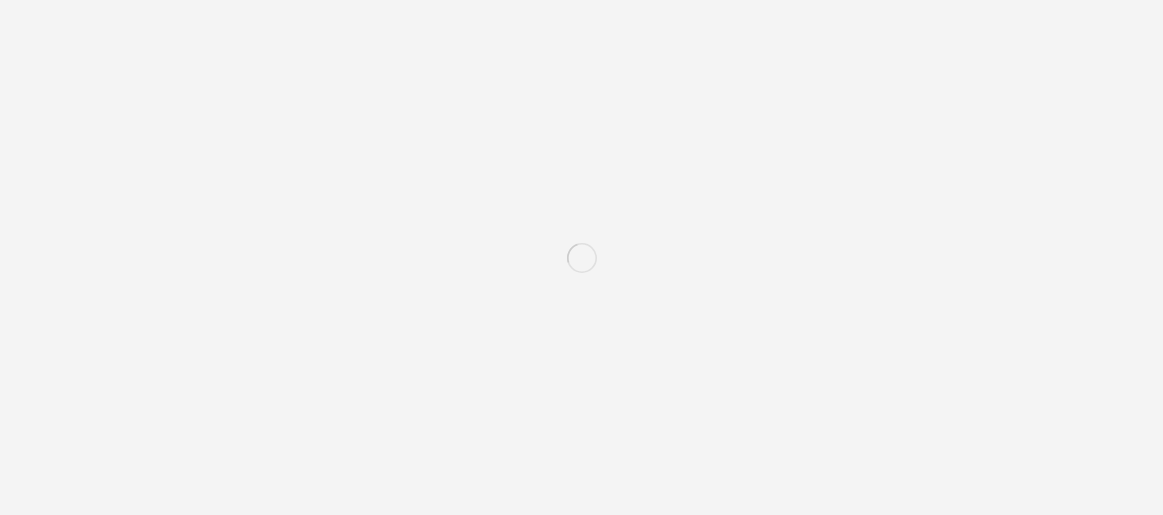 scroll, scrollTop: 0, scrollLeft: 0, axis: both 